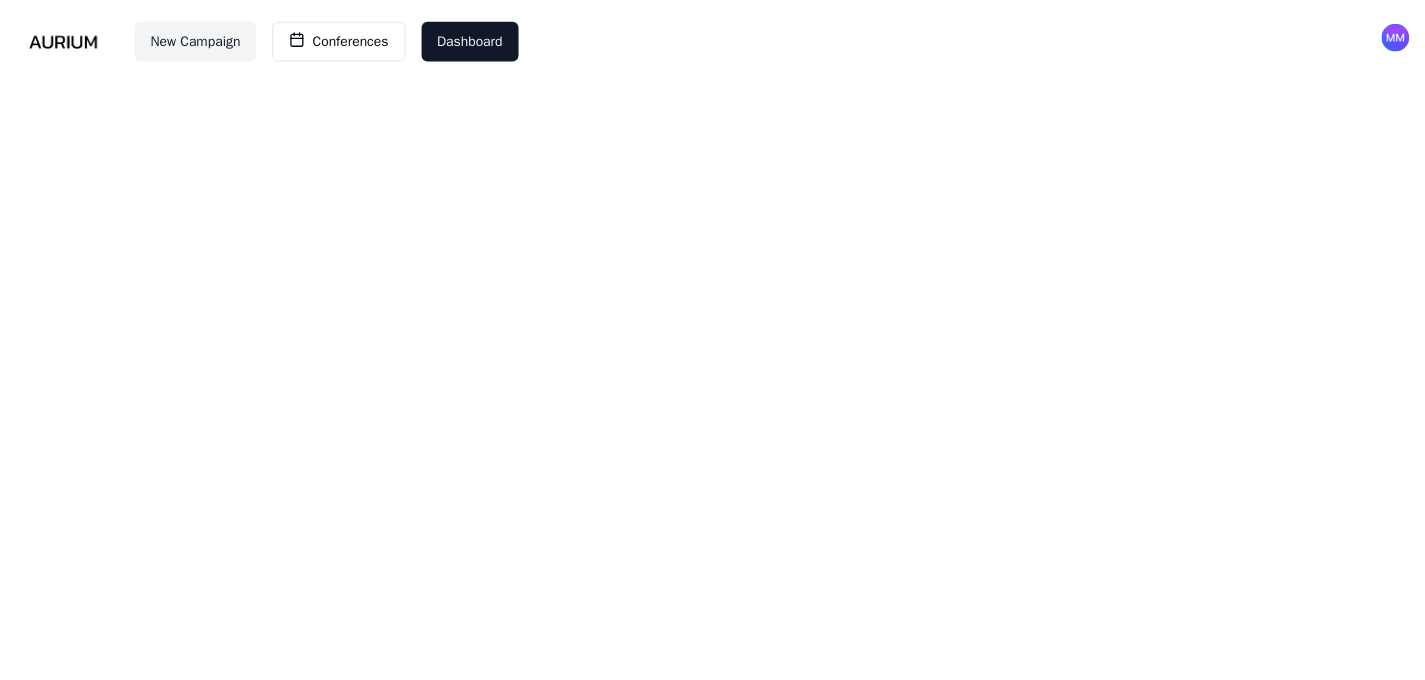 scroll, scrollTop: 0, scrollLeft: 0, axis: both 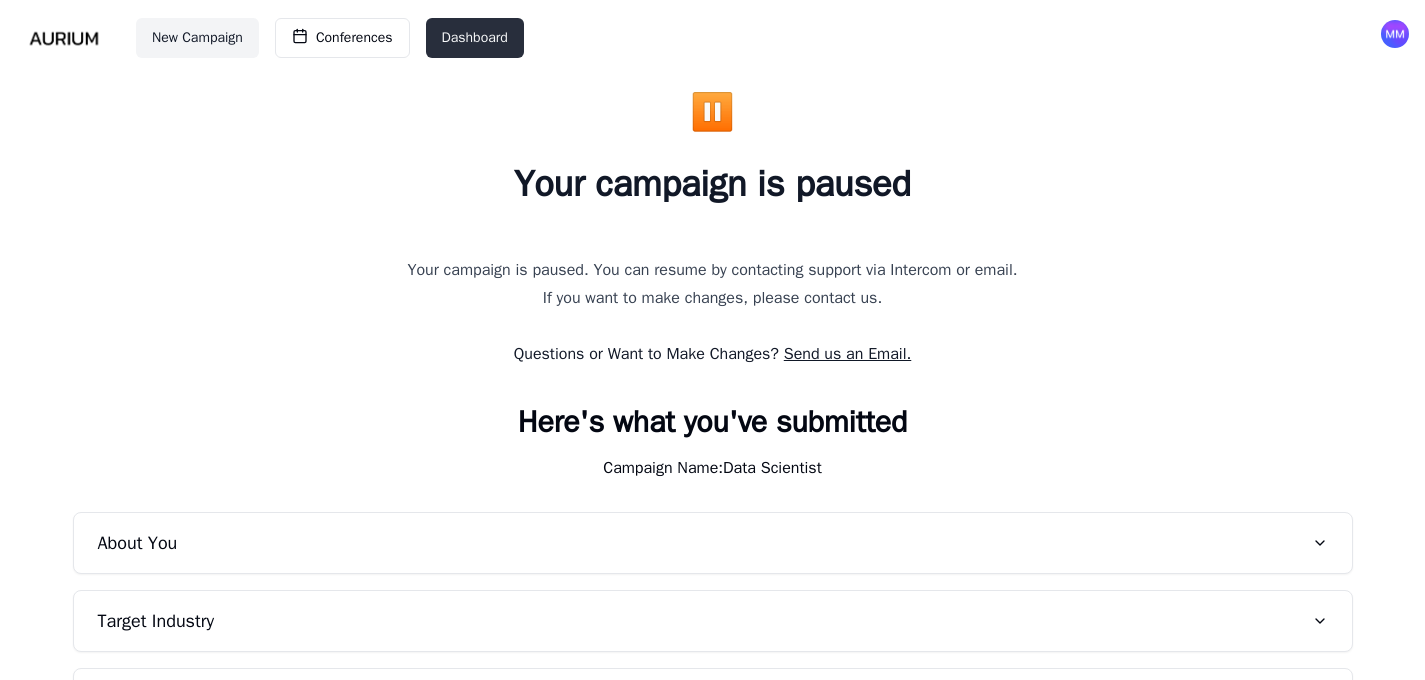 click on "Dashboard" at bounding box center [475, 38] 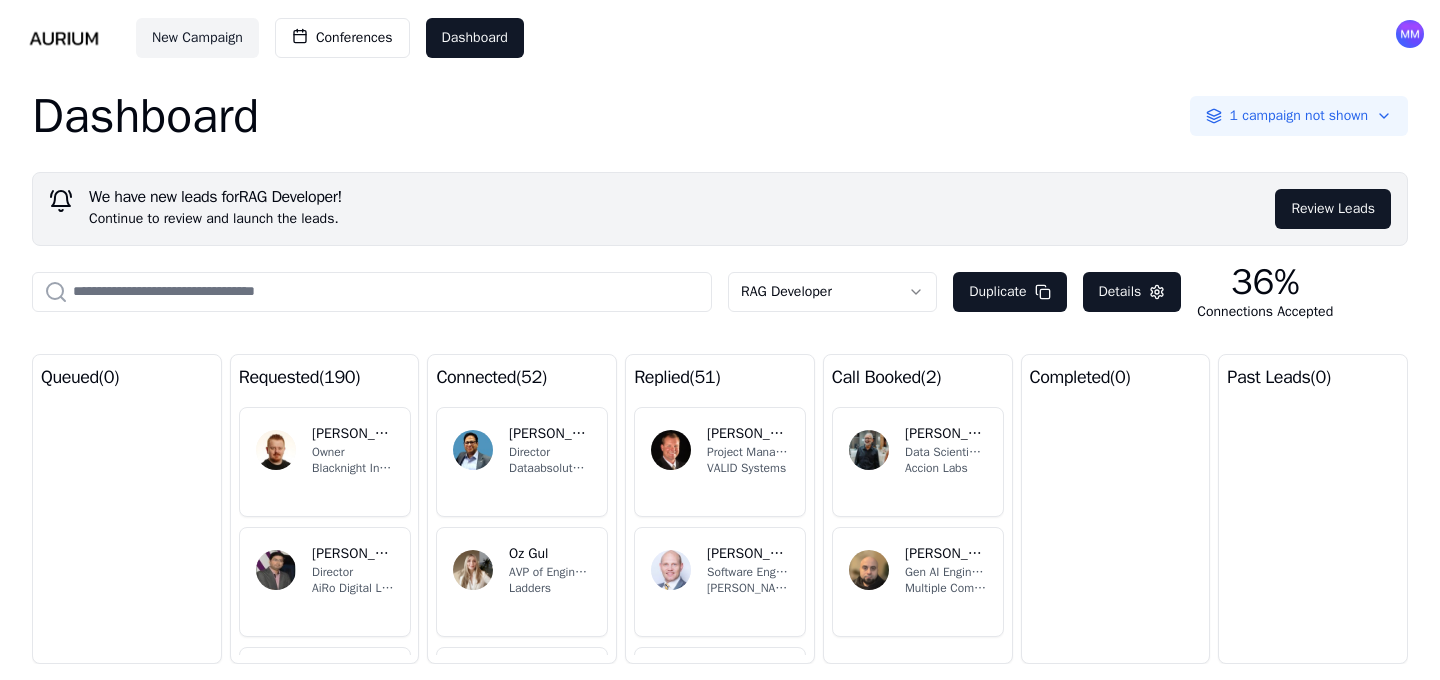 click on "New Campaign Conferences Dashboard Dashboard 1 campaign not shown We have new leads for  RAG Developer ! Continue to review and launch the leads. Review Leads RAG Developer Duplicate Details 36% Connections Accepted queued  ( 0 ) requested  ( 190 ) PK [PERSON_NAME] Owner Blacknight Internet Solutions Ltd. VP [PERSON_NAME] Director AiRo Digital Labs NV [PERSON_NAME] Director [PERSON_NAME] PM [PERSON_NAME] Founder & Director wedigtech KS [PERSON_NAME] Director Peerscale connected  ( 52 ) [PERSON_NAME] Director Dataabsolute Technologies Pvt. Ltd. OG Oz Gul AVP of Engineering Ladders SB [PERSON_NAME] CEO Agicent App Company JS [PERSON_NAME] President Cyware TS [PERSON_NAME] Director TSYS replied  ( 51 ) [PERSON_NAME] Project Manager/Business Analyst VALID Systems AC [PERSON_NAME] Software Engineer [PERSON_NAME] Digital OE [PERSON_NAME]-Said Software Developer PortSwigger RH [PERSON_NAME] Global Senior Vice President of Business Development  AIDocBuilder Inc SK [PERSON_NAME] Senior Machine Learning Engineer Current Health  ( 2 ) 0" at bounding box center [720, 340] 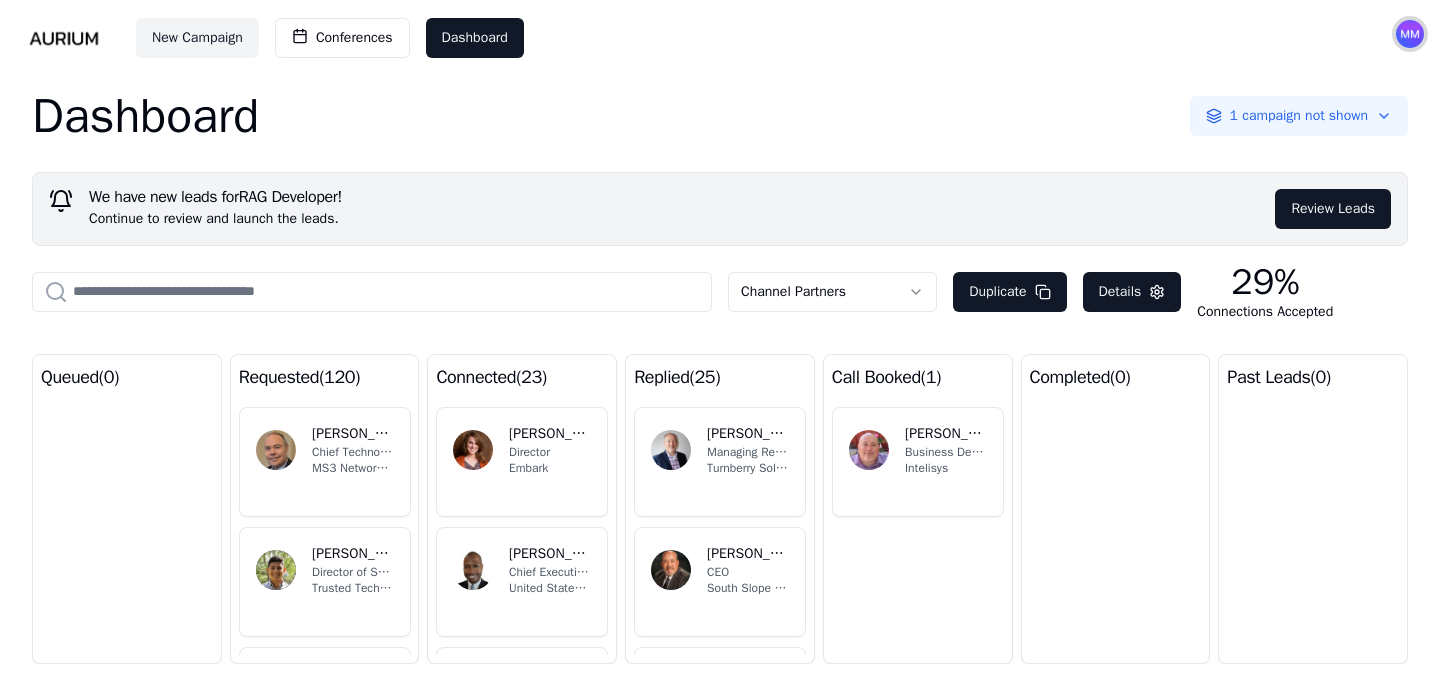 click at bounding box center (1410, 34) 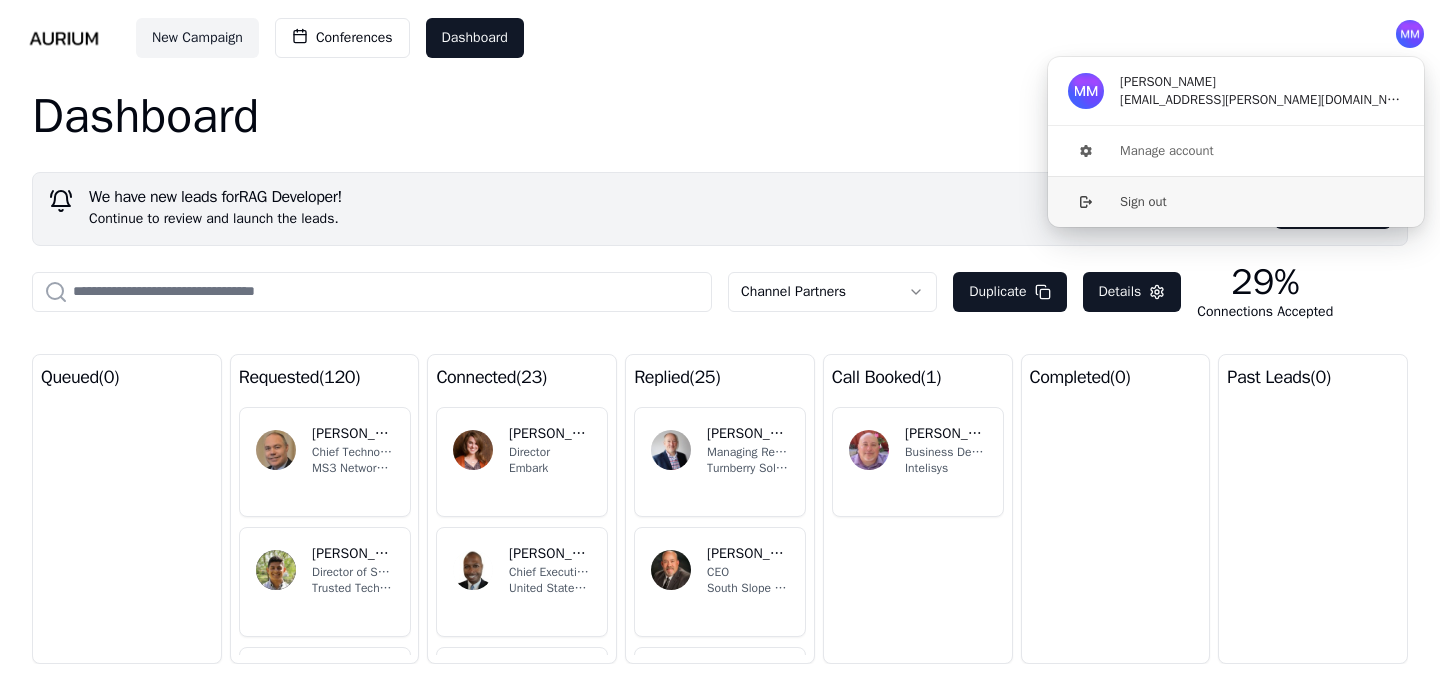 click on "Sign out" at bounding box center (1236, 201) 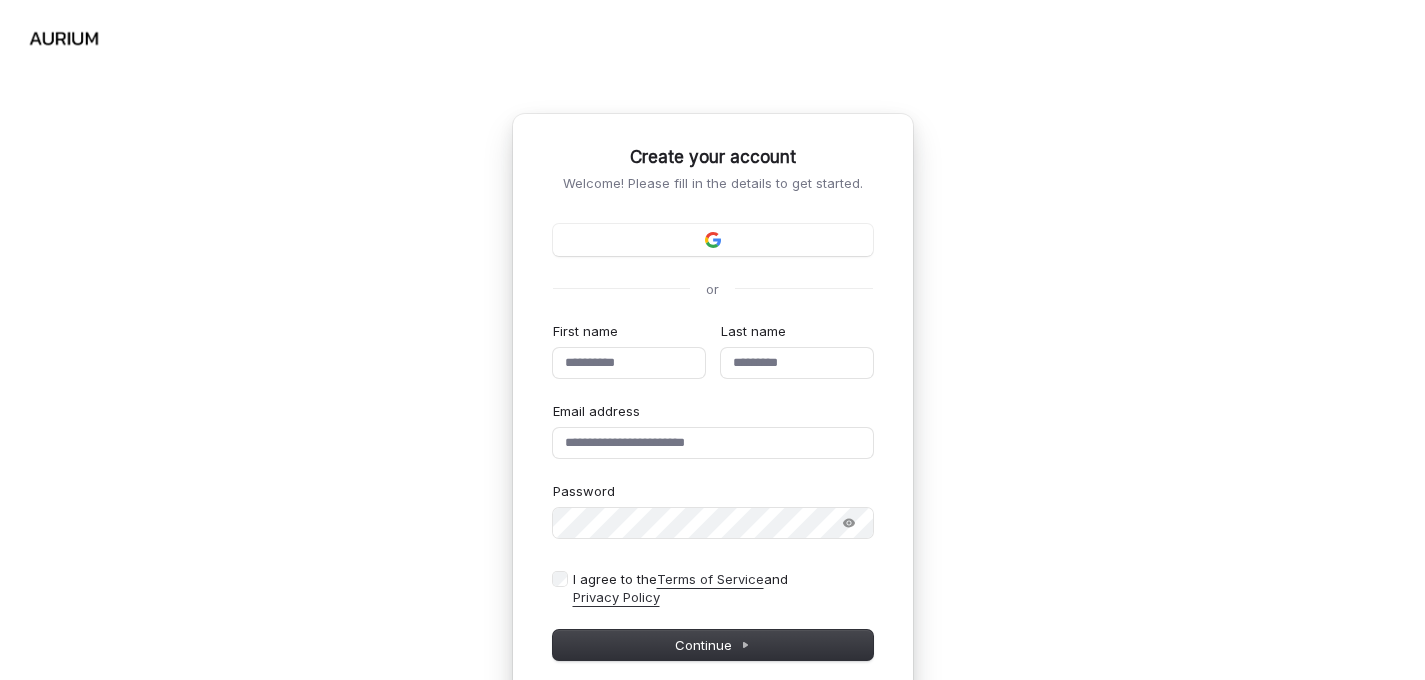 type 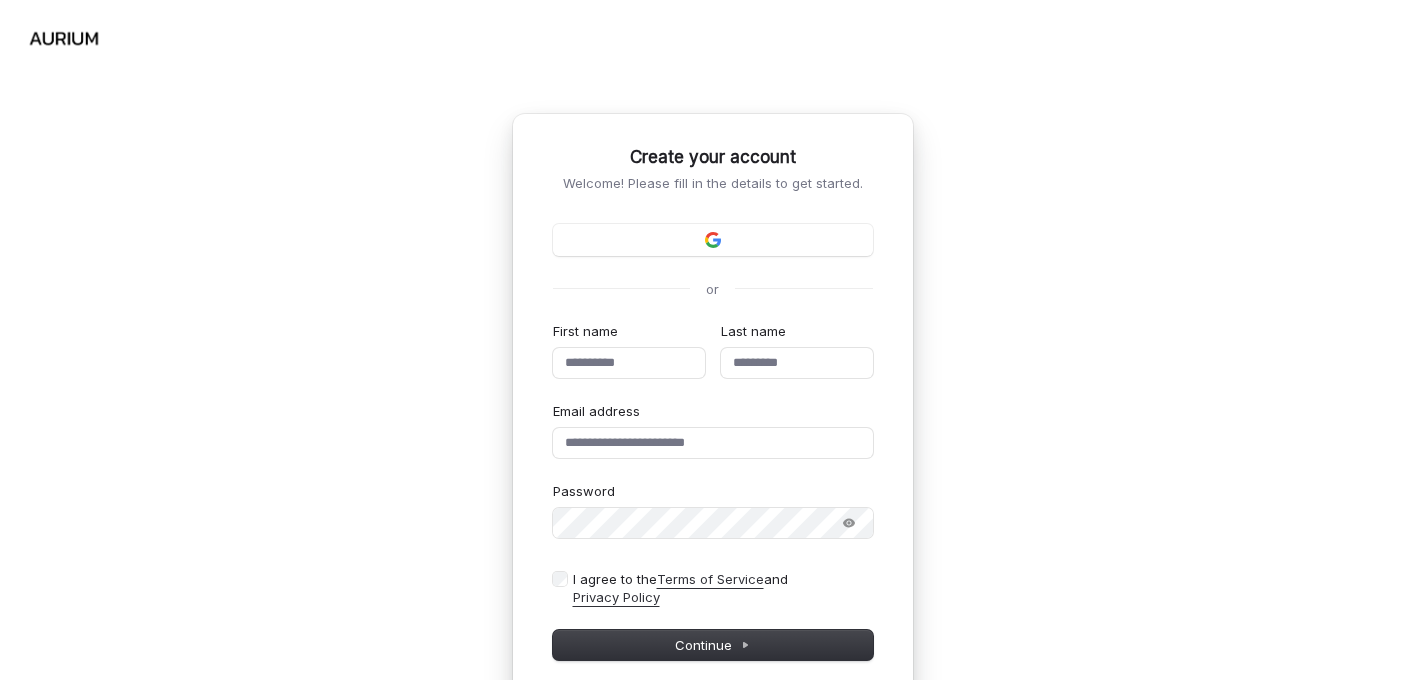 type 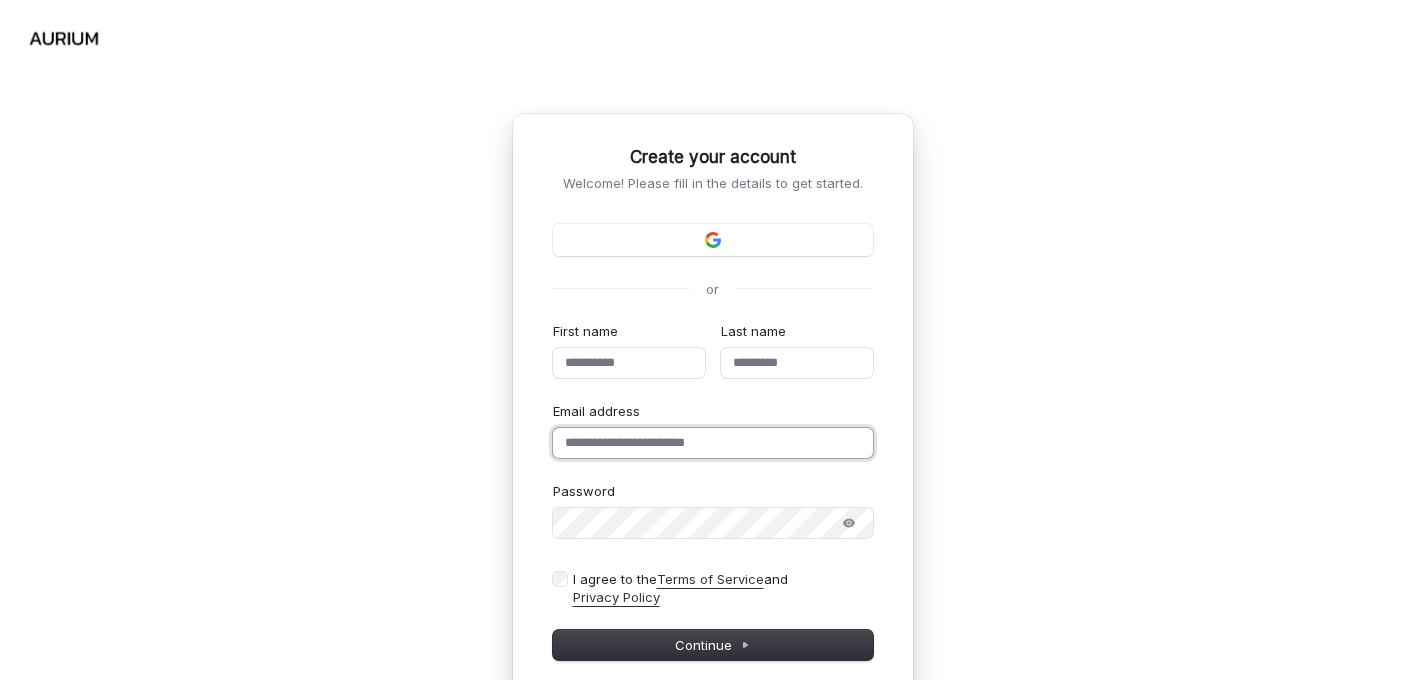 type on "**********" 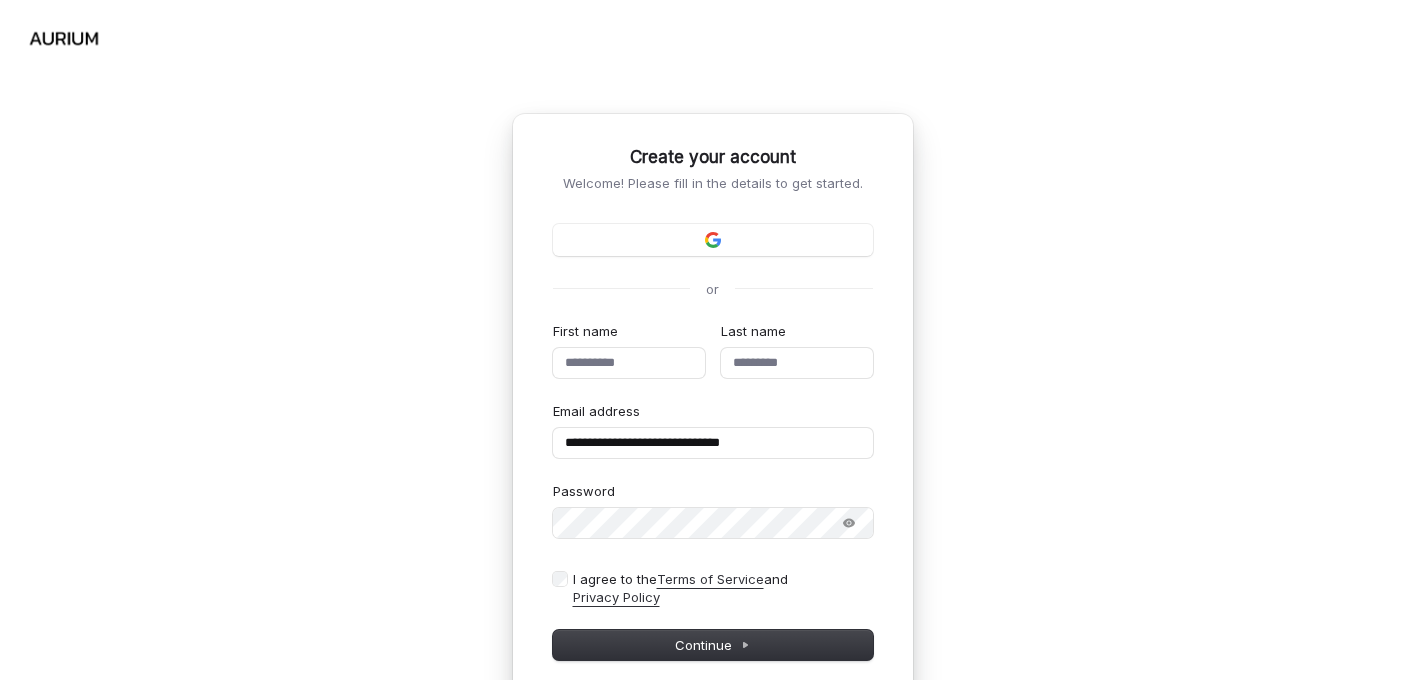 type 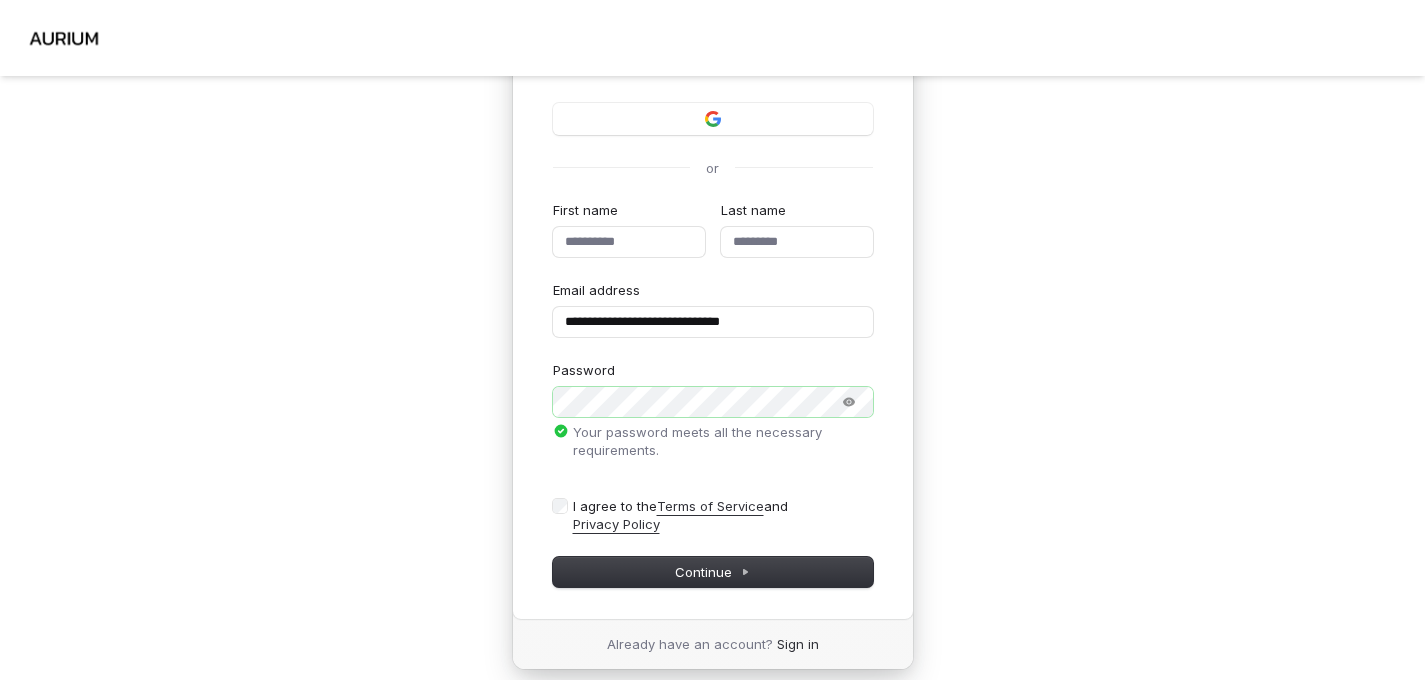 scroll, scrollTop: 126, scrollLeft: 0, axis: vertical 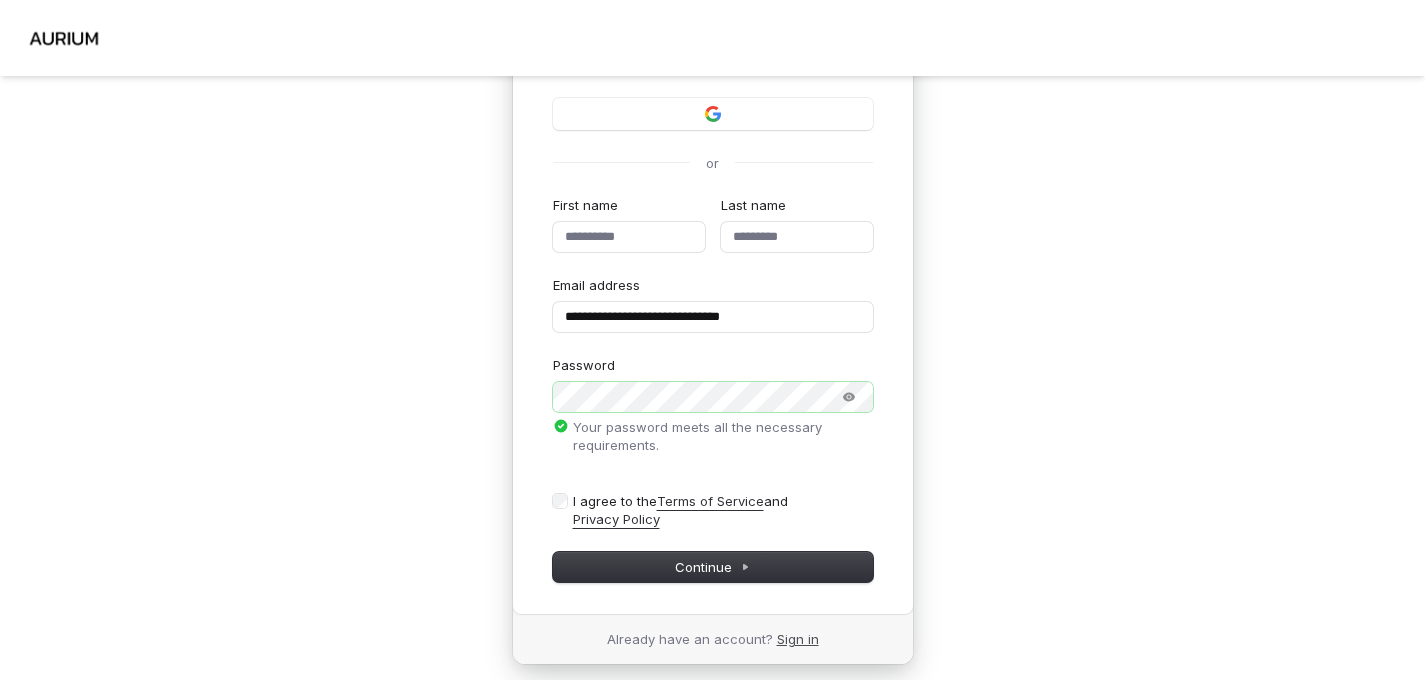 click on "Sign in" at bounding box center [798, 639] 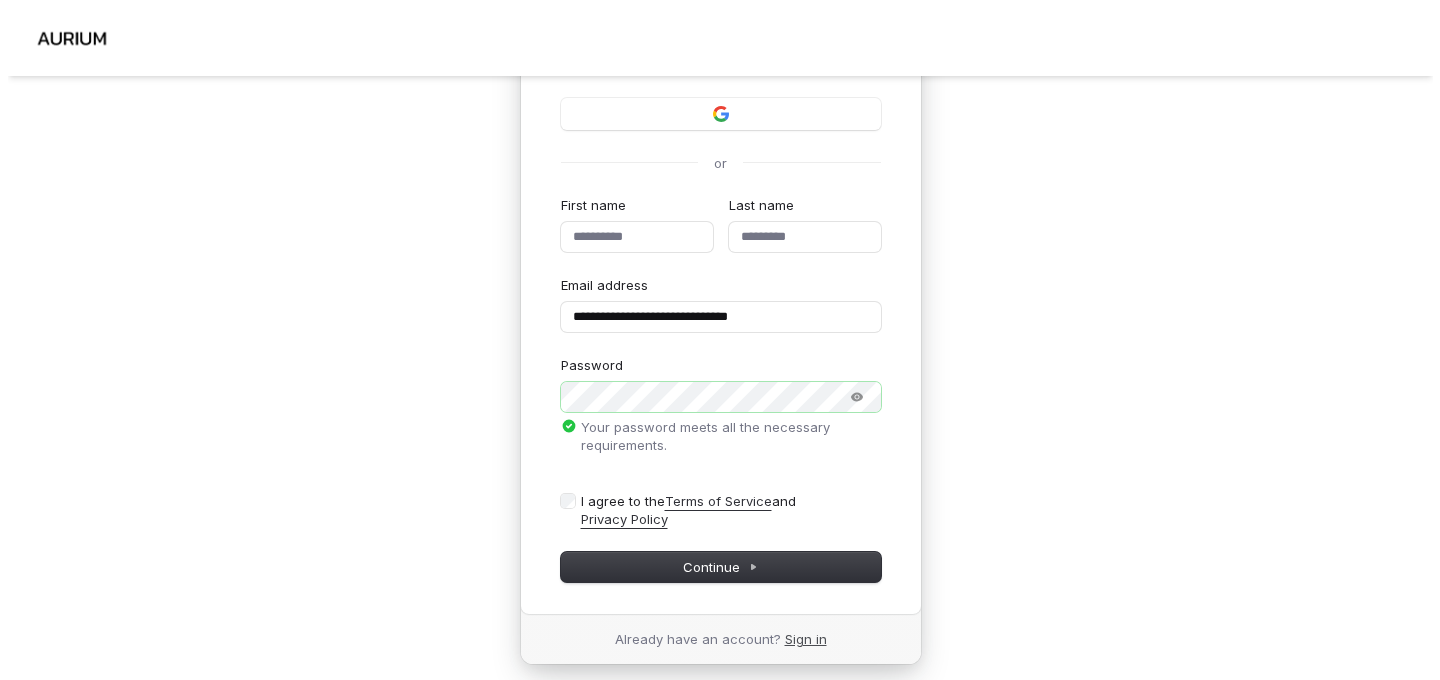 scroll, scrollTop: 0, scrollLeft: 0, axis: both 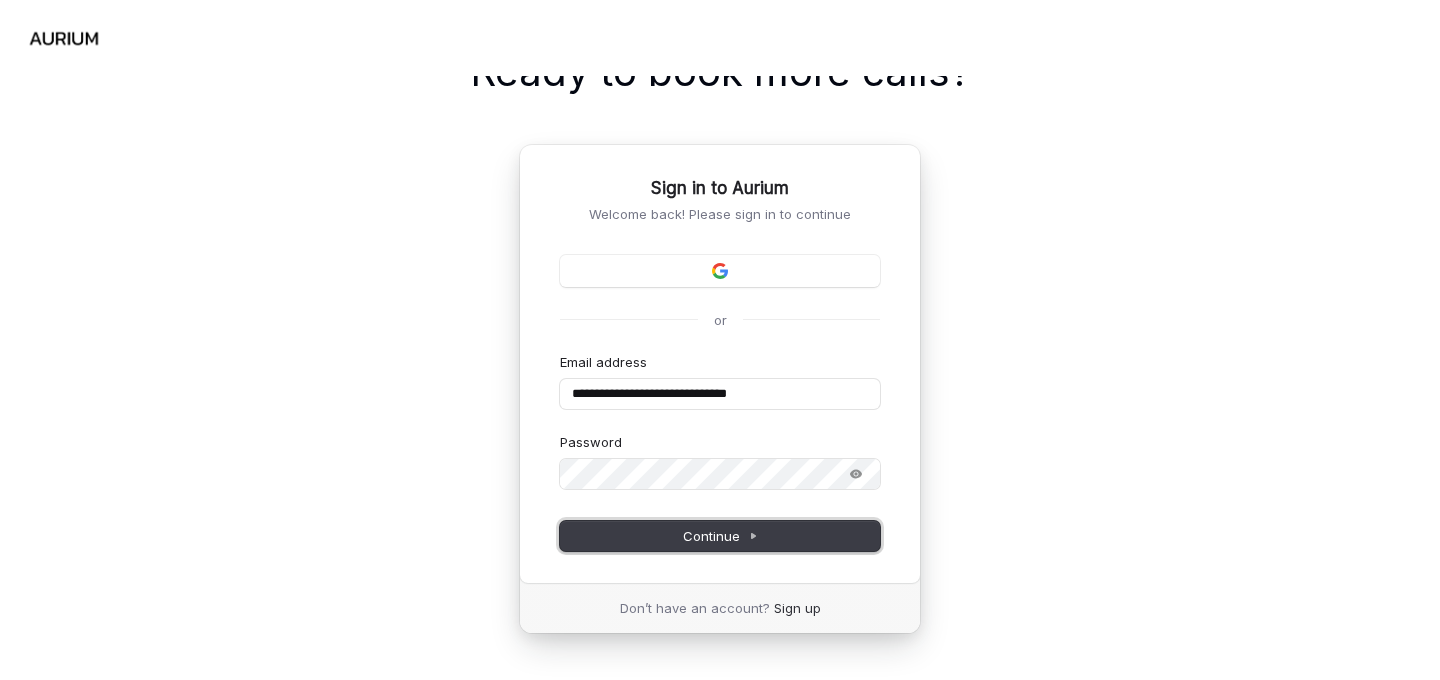 click on "Continue" at bounding box center [720, 536] 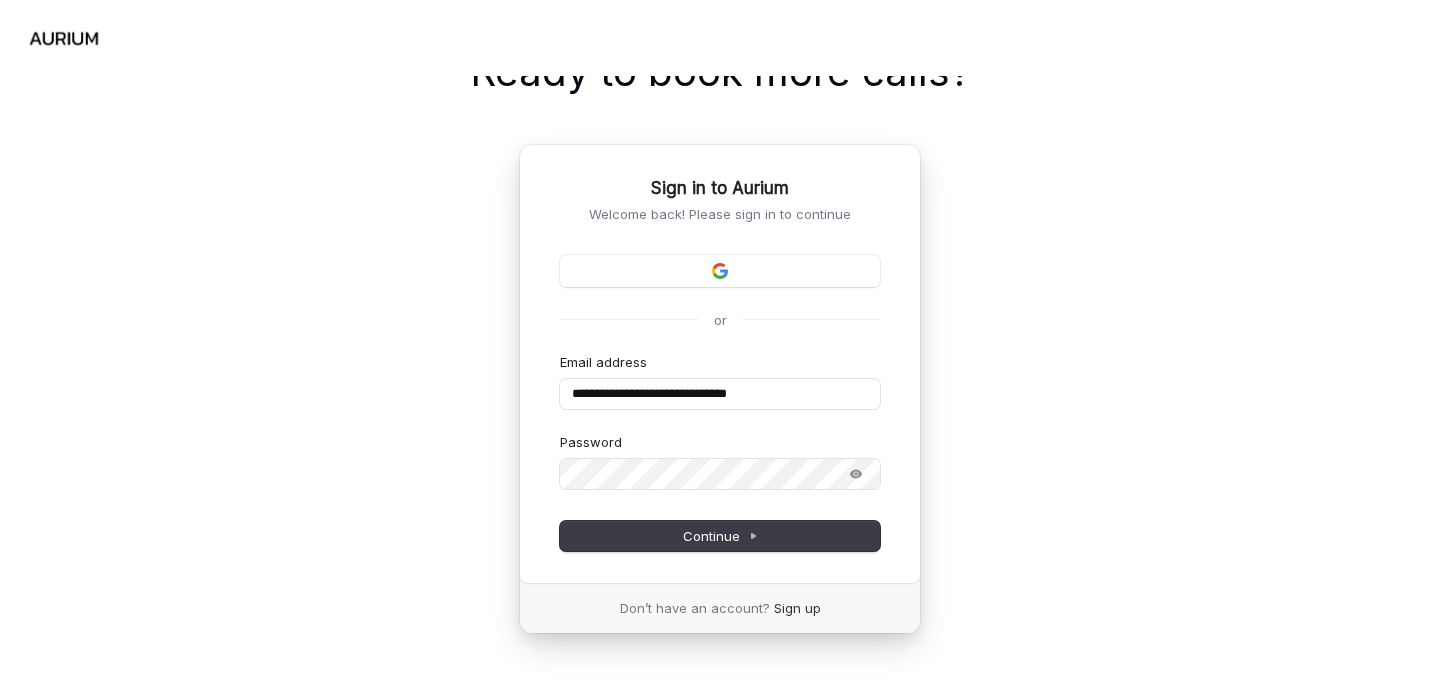 type on "**********" 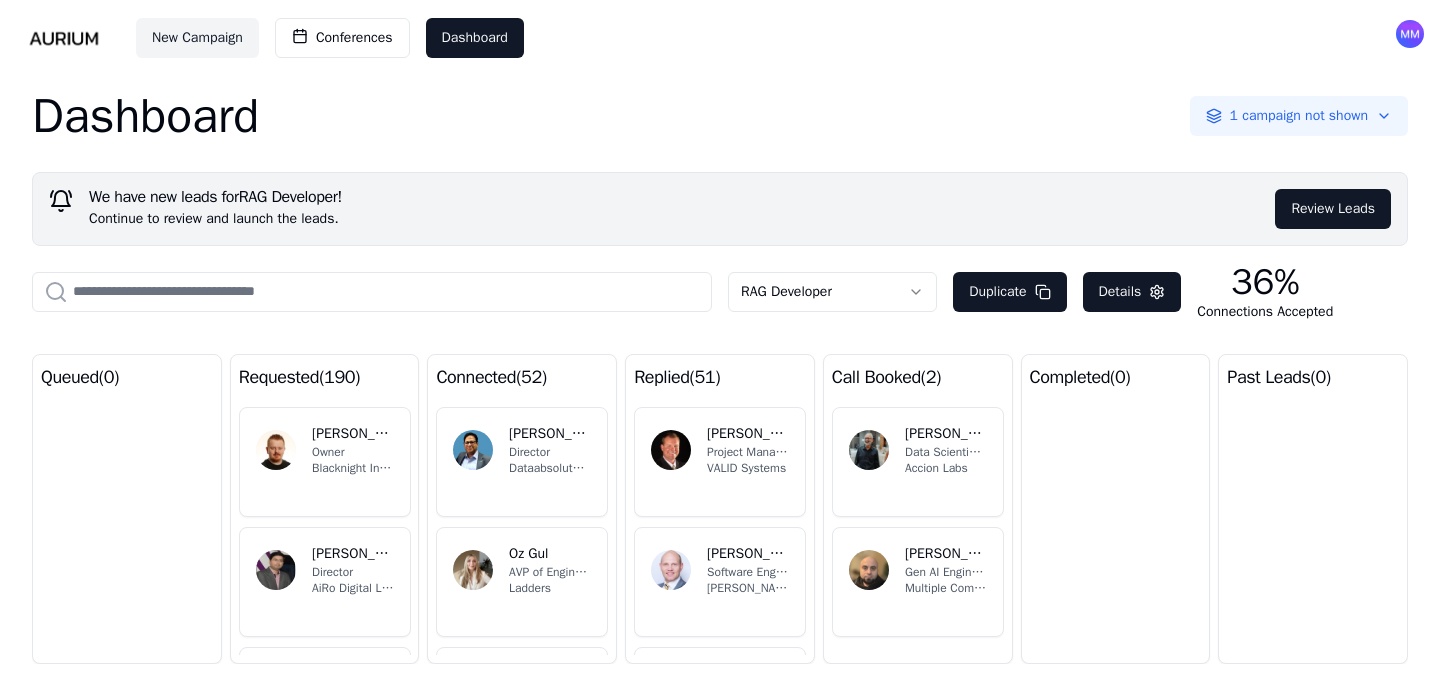 click on "New Campaign Conferences Dashboard Dashboard 1 campaign not shown We have new leads for  RAG Developer ! Continue to review and launch the leads. Review Leads RAG Developer Duplicate Details 36% Connections Accepted queued  ( 0 ) requested  ( 190 ) PK [PERSON_NAME] Owner Blacknight Internet Solutions Ltd. VP [PERSON_NAME] Director AiRo Digital Labs NV [PERSON_NAME] Director [PERSON_NAME] PM [PERSON_NAME] Founder & Director wedigtech KS [PERSON_NAME] Director Peerscale connected  ( 52 ) [PERSON_NAME] Director Dataabsolute Technologies Pvt. Ltd. OG Oz Gul AVP of Engineering Ladders SB [PERSON_NAME] CEO Agicent App Company JS [PERSON_NAME] President Cyware TS [PERSON_NAME] Director TSYS replied  ( 51 ) [PERSON_NAME] Project Manager/Business Analyst VALID Systems AC [PERSON_NAME] Software Engineer [PERSON_NAME] Digital OE [PERSON_NAME]-Said Software Developer PortSwigger RH [PERSON_NAME] Global Senior Vice President of Business Development  AIDocBuilder Inc SK [PERSON_NAME] Senior Machine Learning Engineer Current Health  ( 2 ) 0" at bounding box center [720, 340] 